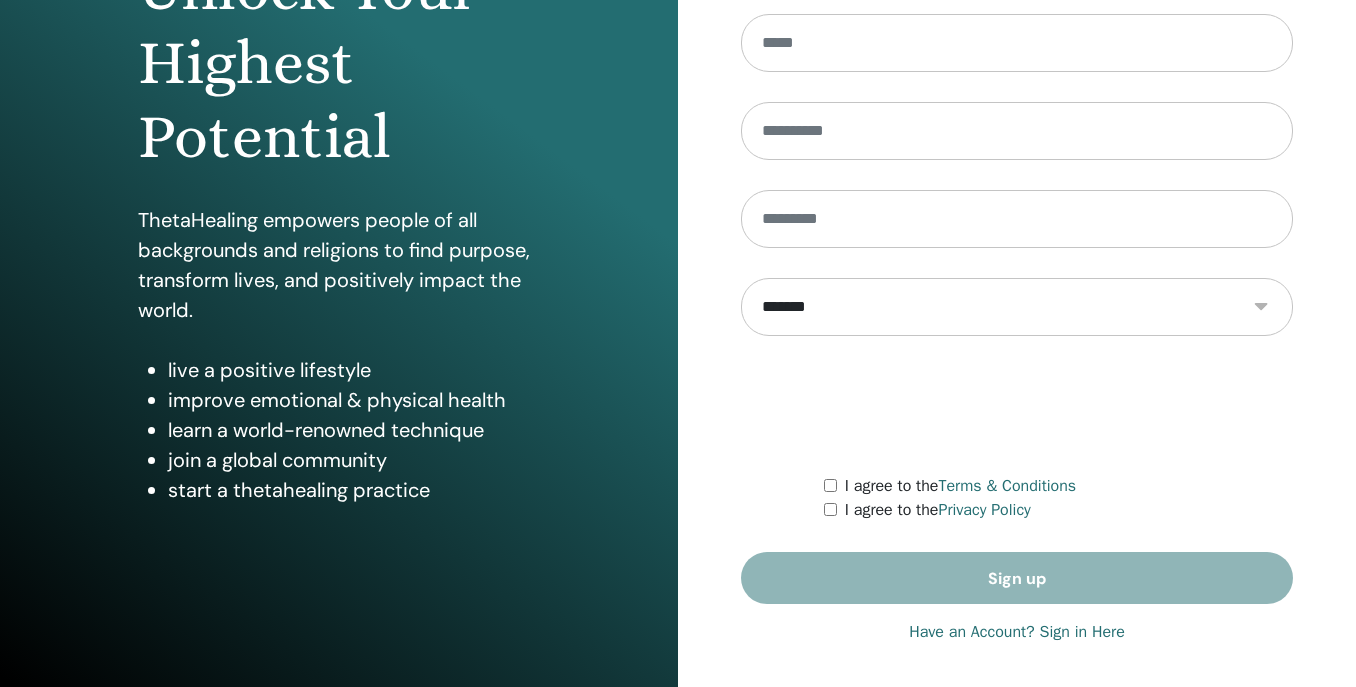 scroll, scrollTop: 273, scrollLeft: 0, axis: vertical 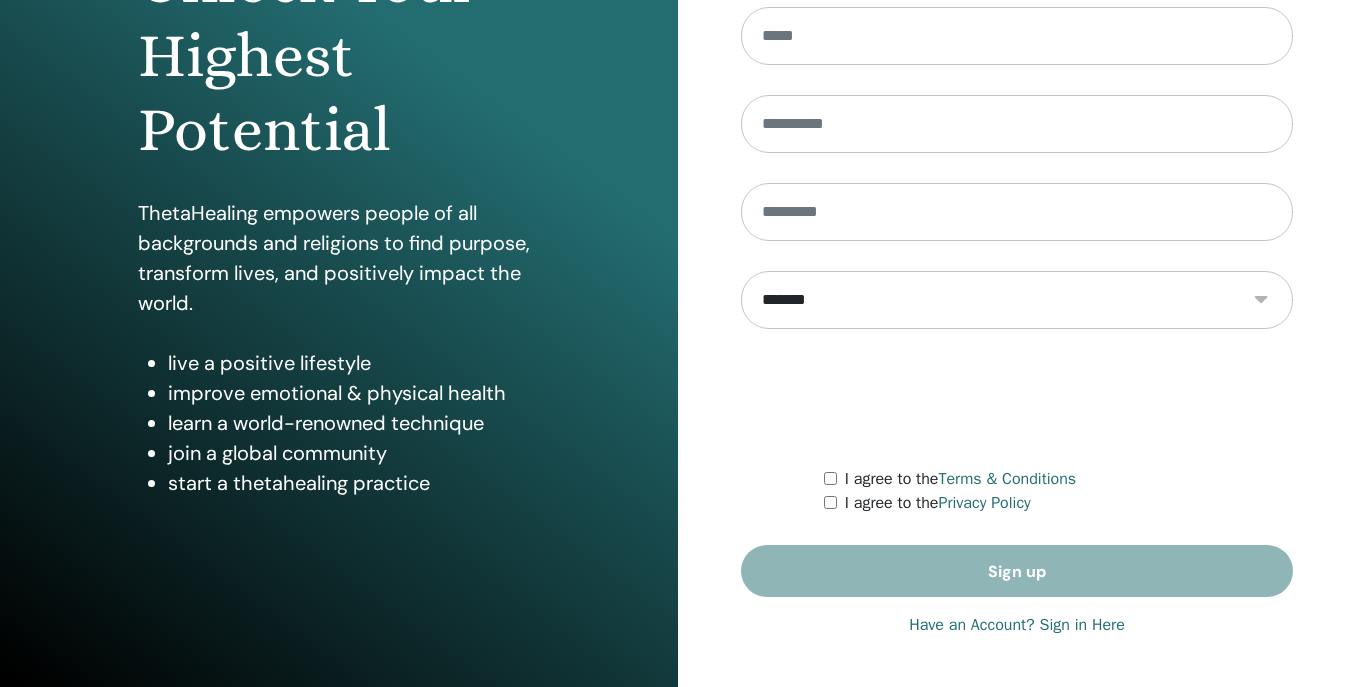 click on "Have an Account? Sign in Here" at bounding box center (1017, 625) 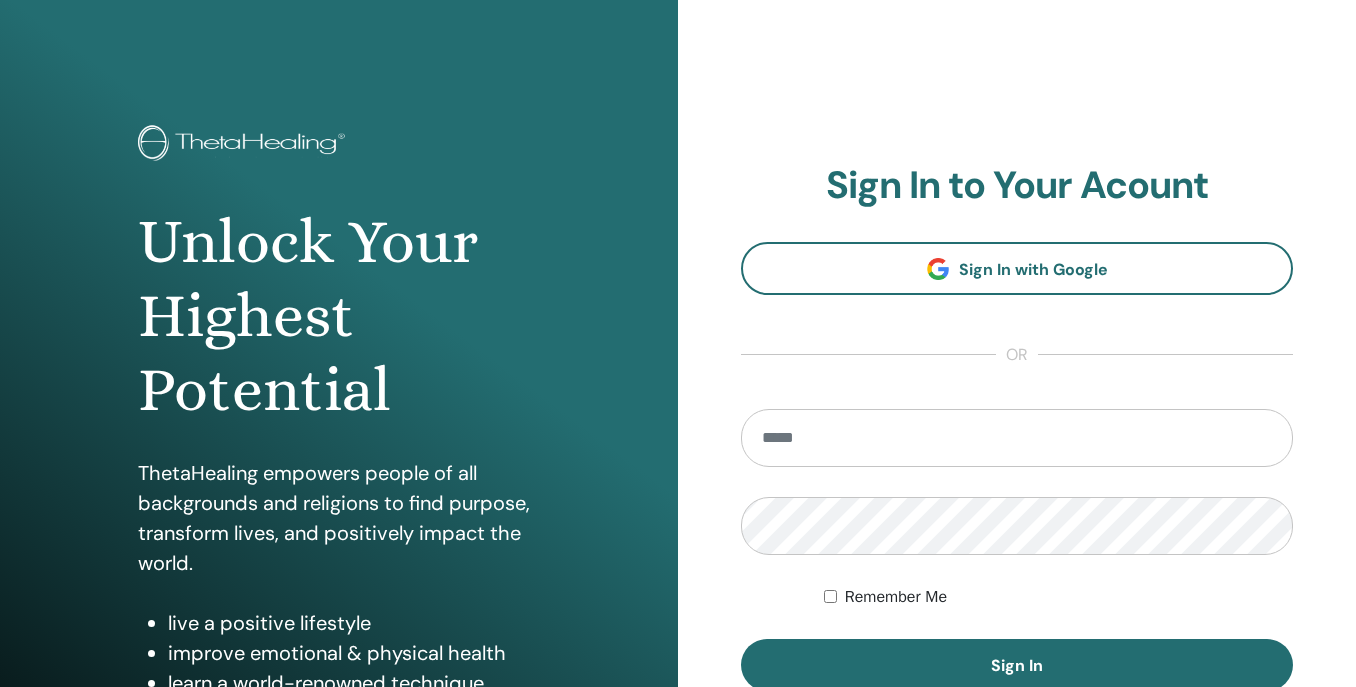 scroll, scrollTop: 0, scrollLeft: 0, axis: both 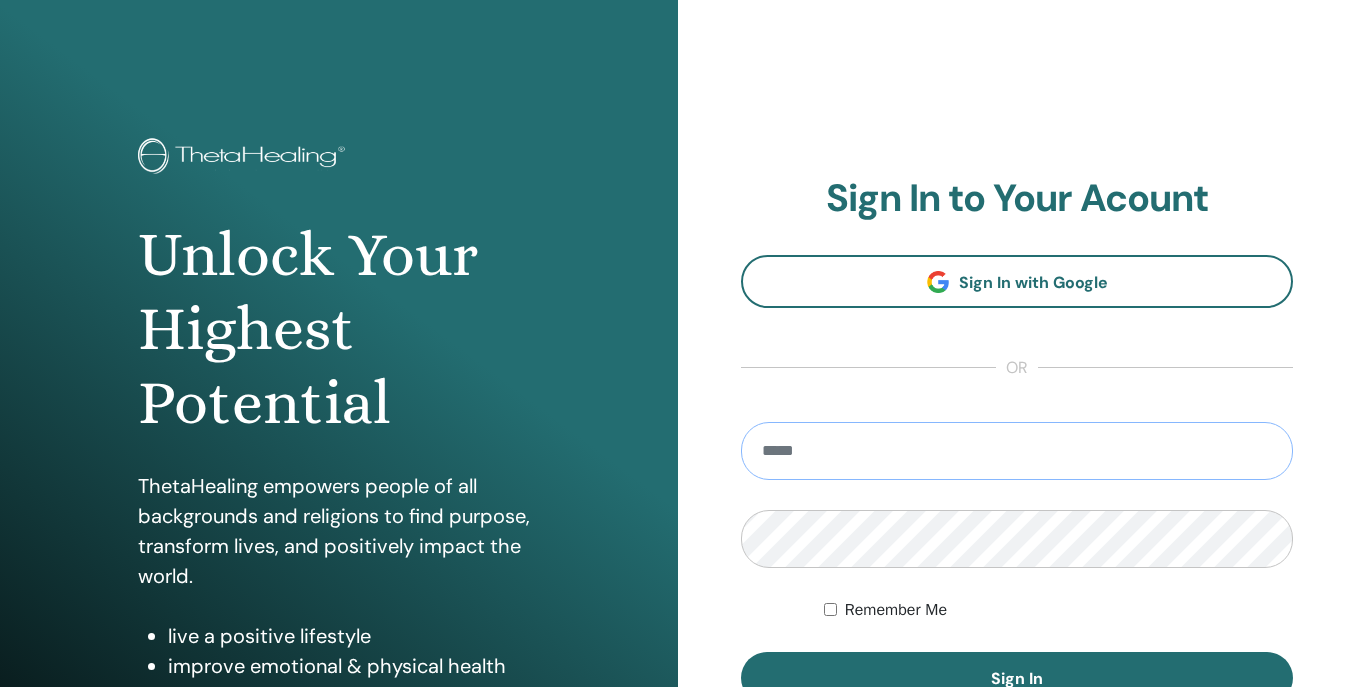 click at bounding box center (1017, 451) 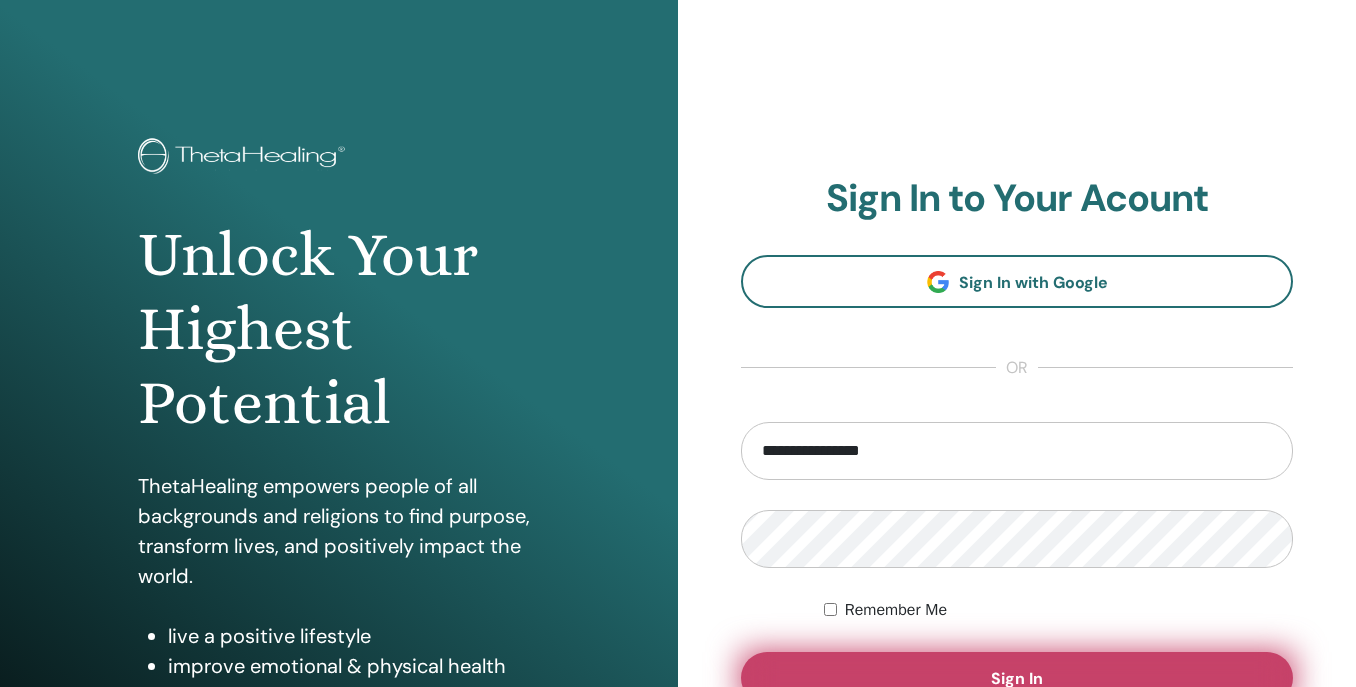 click on "Sign In" at bounding box center [1017, 678] 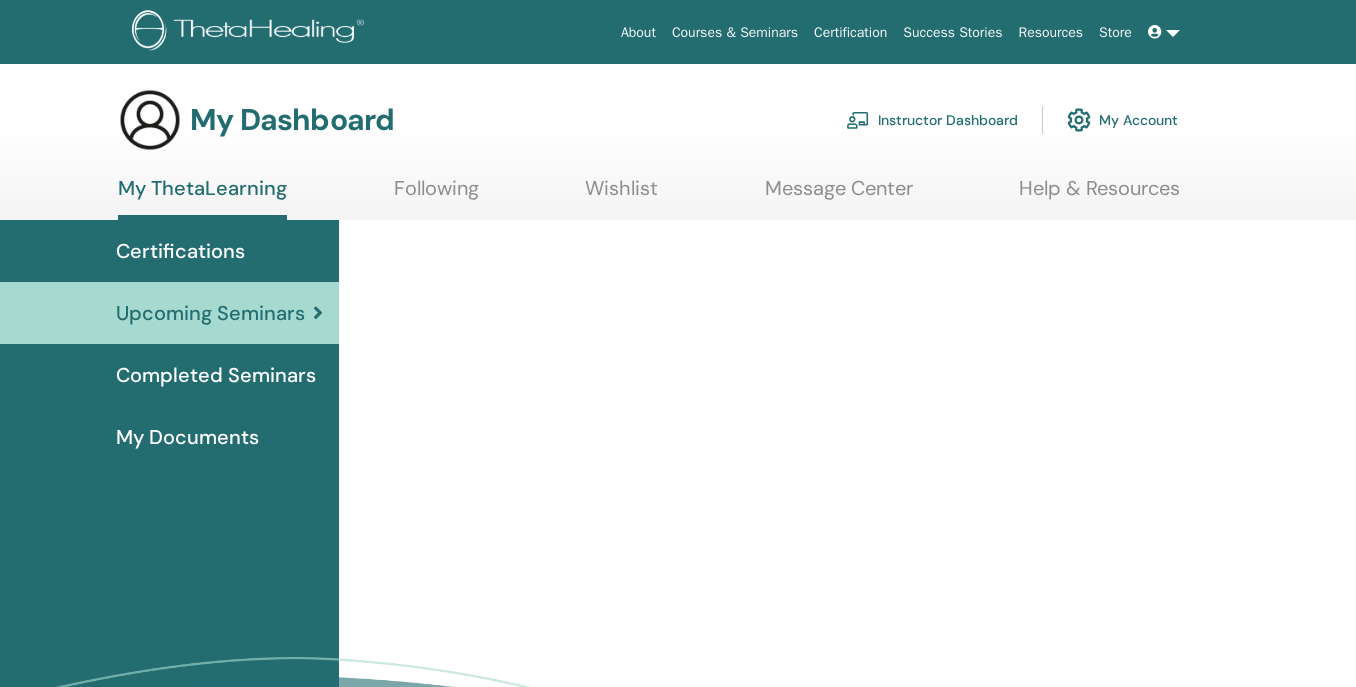 scroll, scrollTop: 0, scrollLeft: 0, axis: both 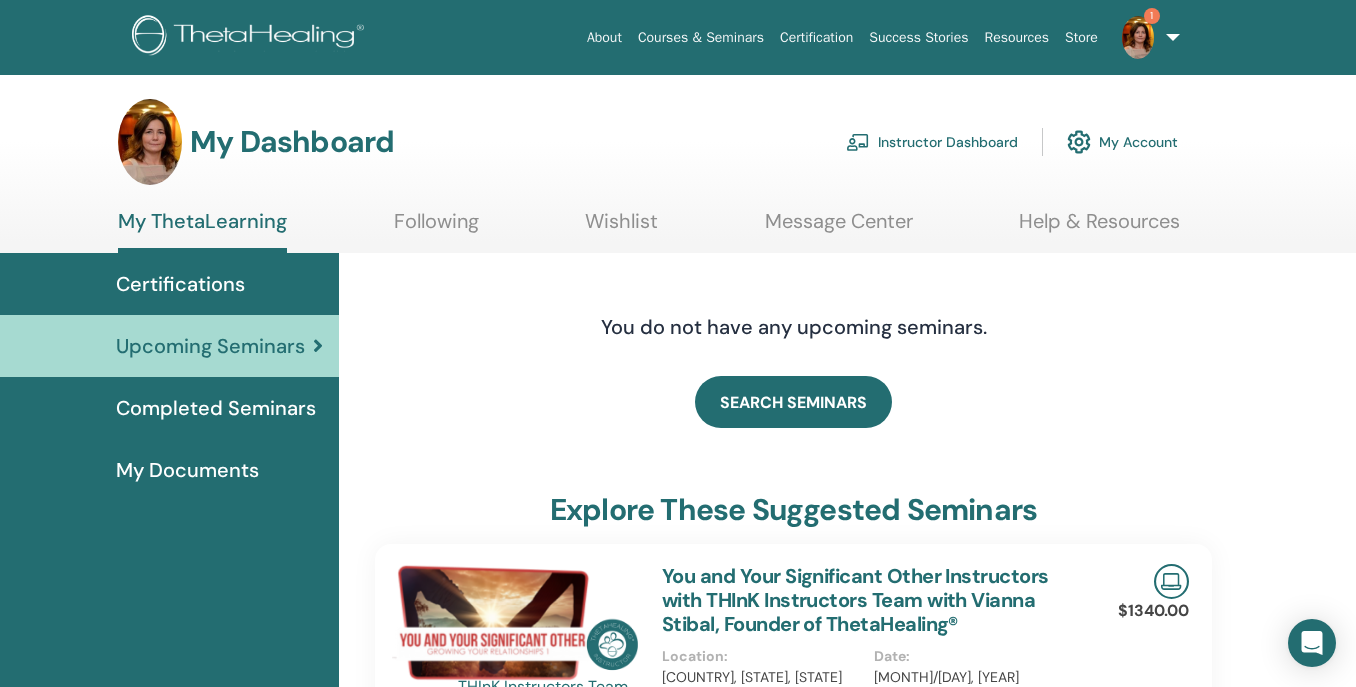 click on "Instructor Dashboard" at bounding box center (932, 142) 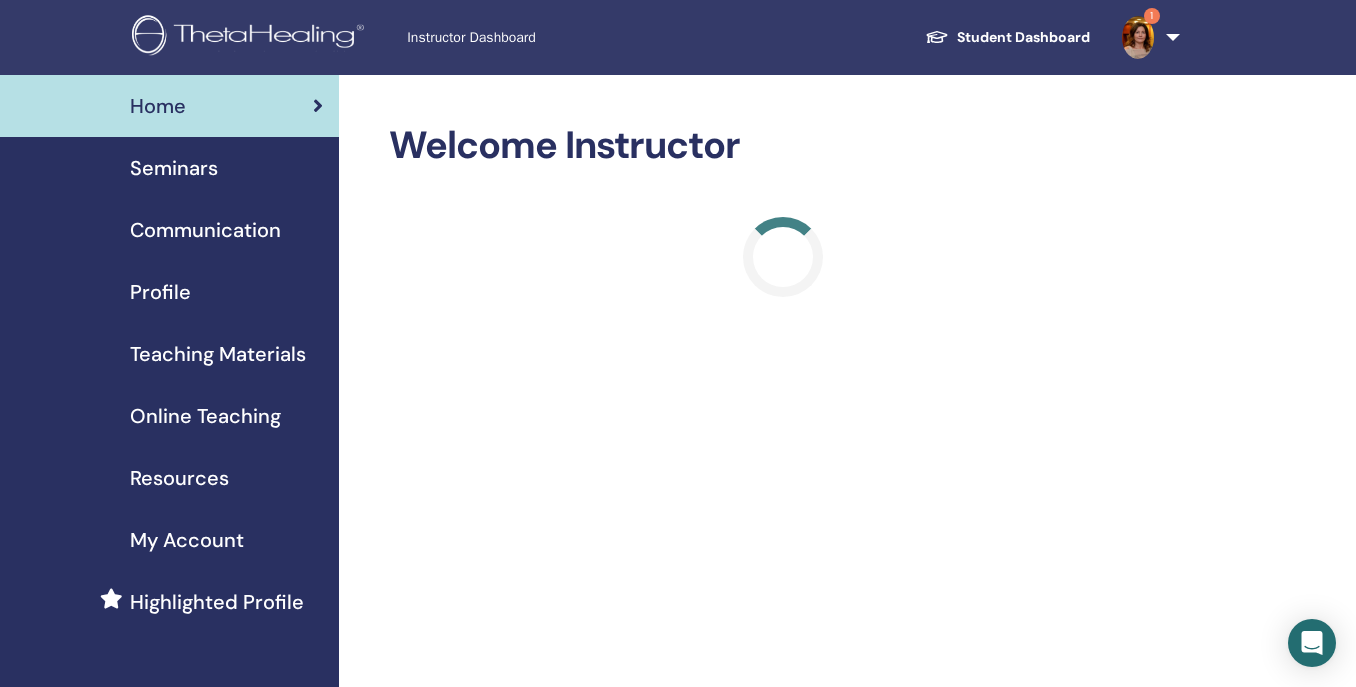 scroll, scrollTop: 0, scrollLeft: 0, axis: both 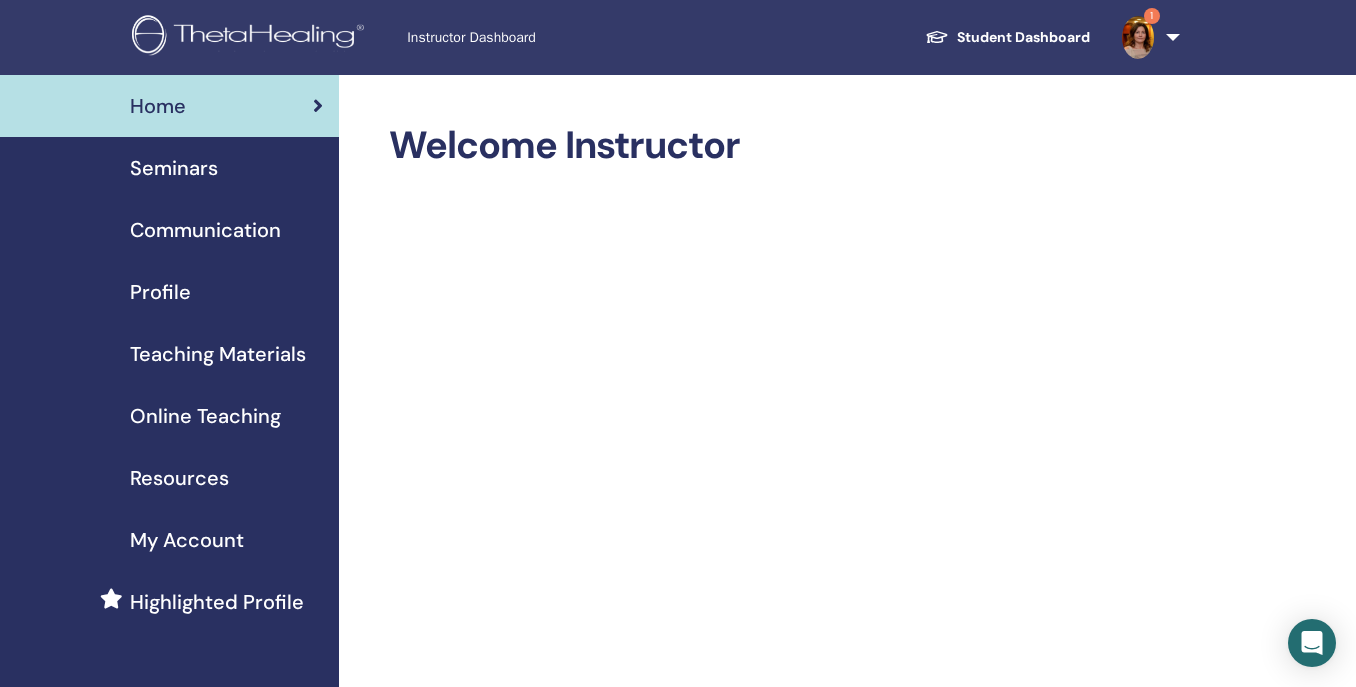 click on "Seminars" at bounding box center [169, 168] 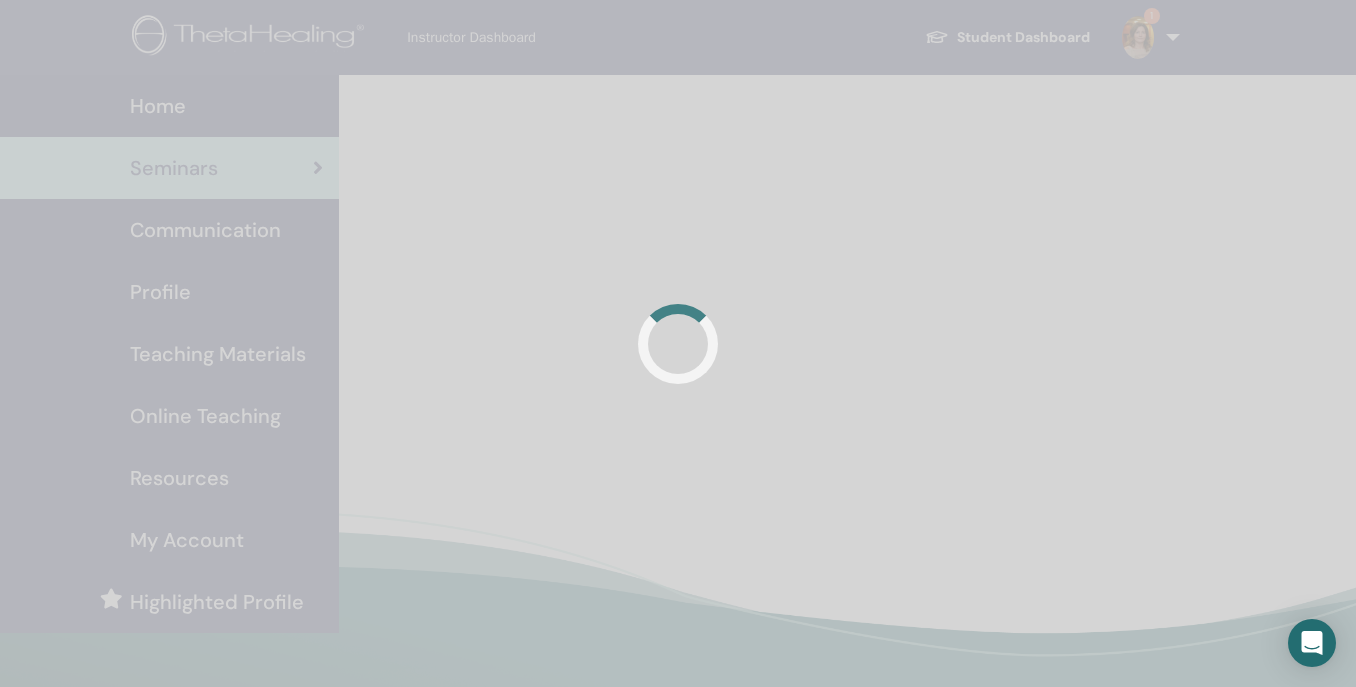 scroll, scrollTop: 0, scrollLeft: 0, axis: both 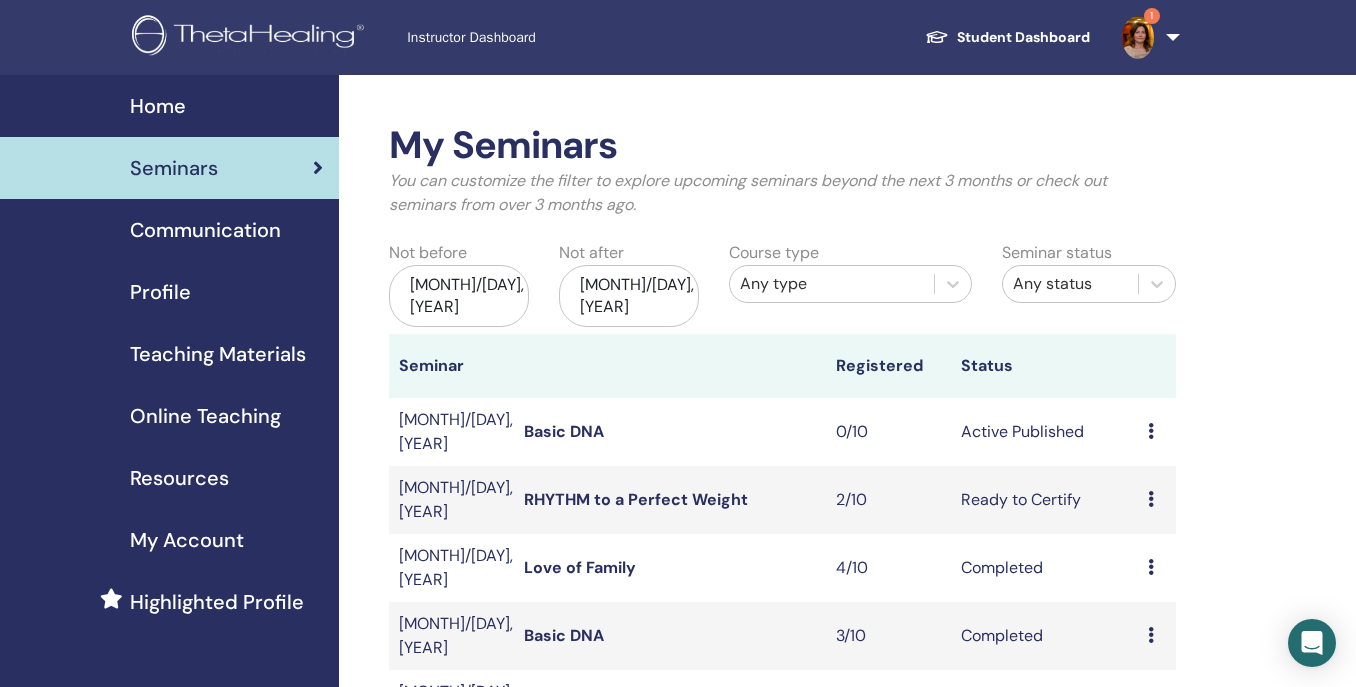 click on "RHYTHM to a Perfect Weight" at bounding box center [636, 499] 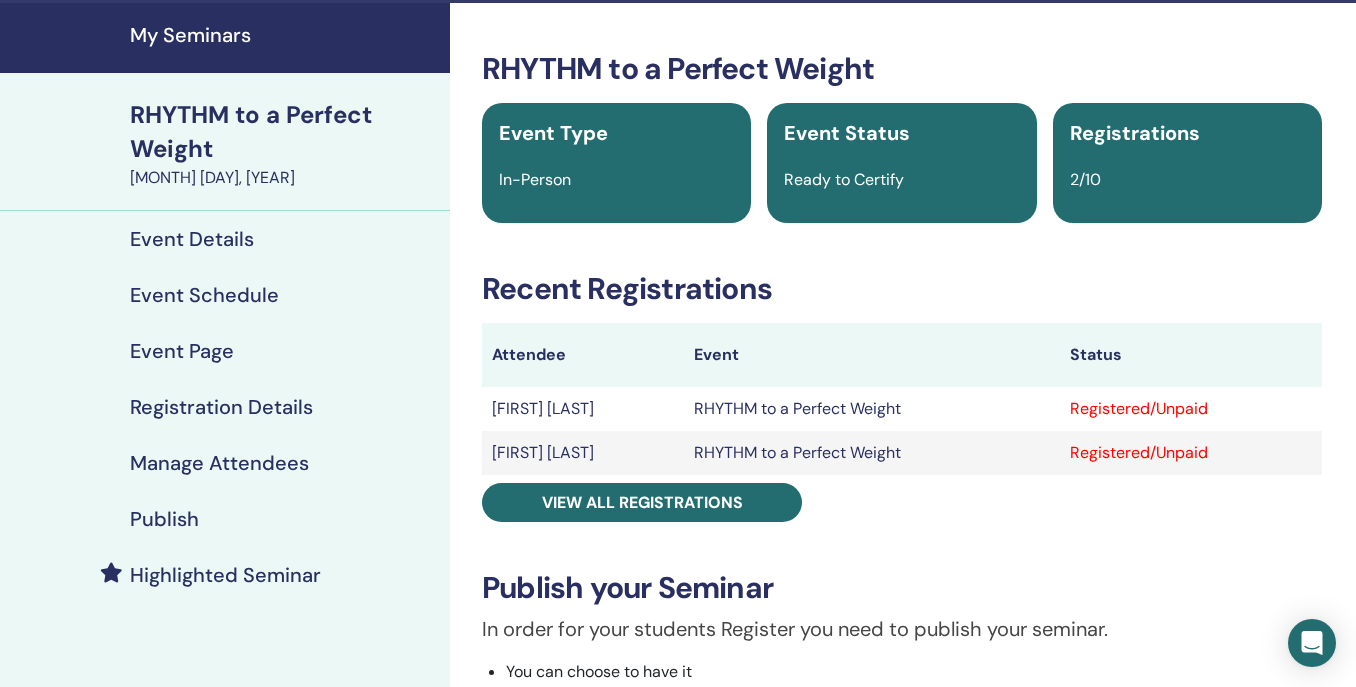 scroll, scrollTop: 73, scrollLeft: 0, axis: vertical 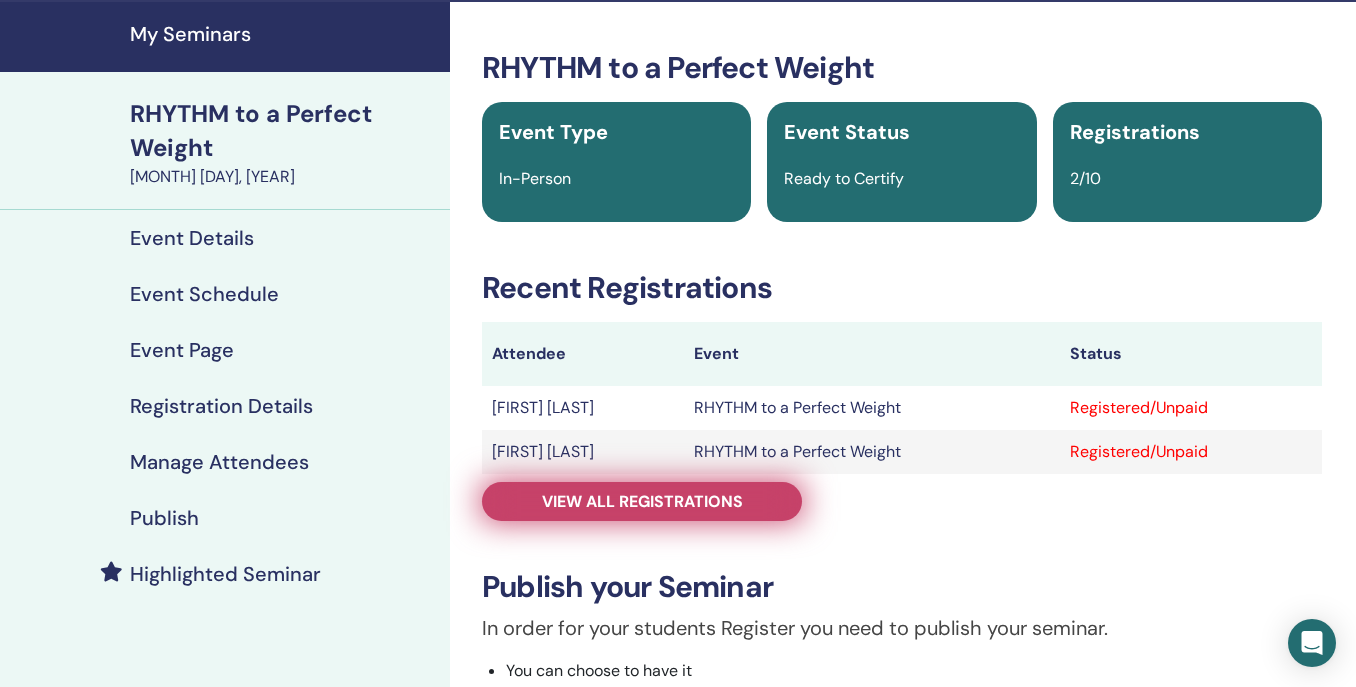 click on "View all registrations" at bounding box center (642, 501) 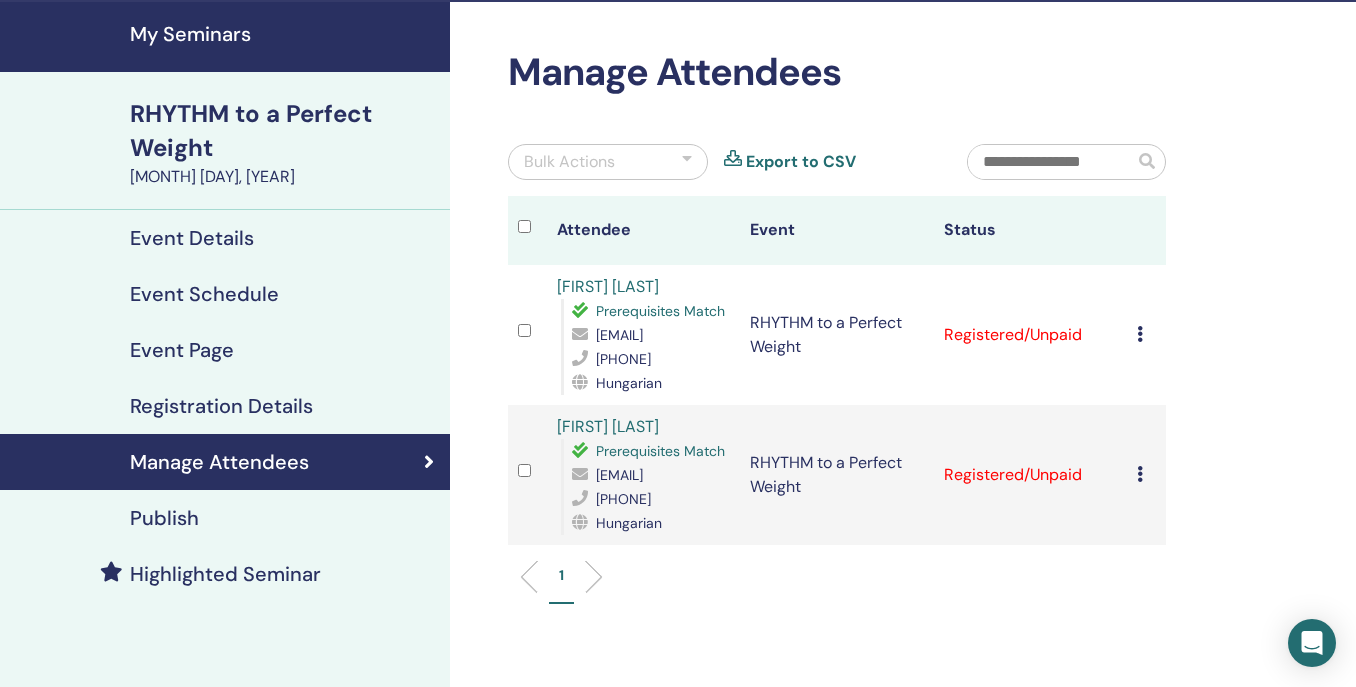 click at bounding box center [1140, 334] 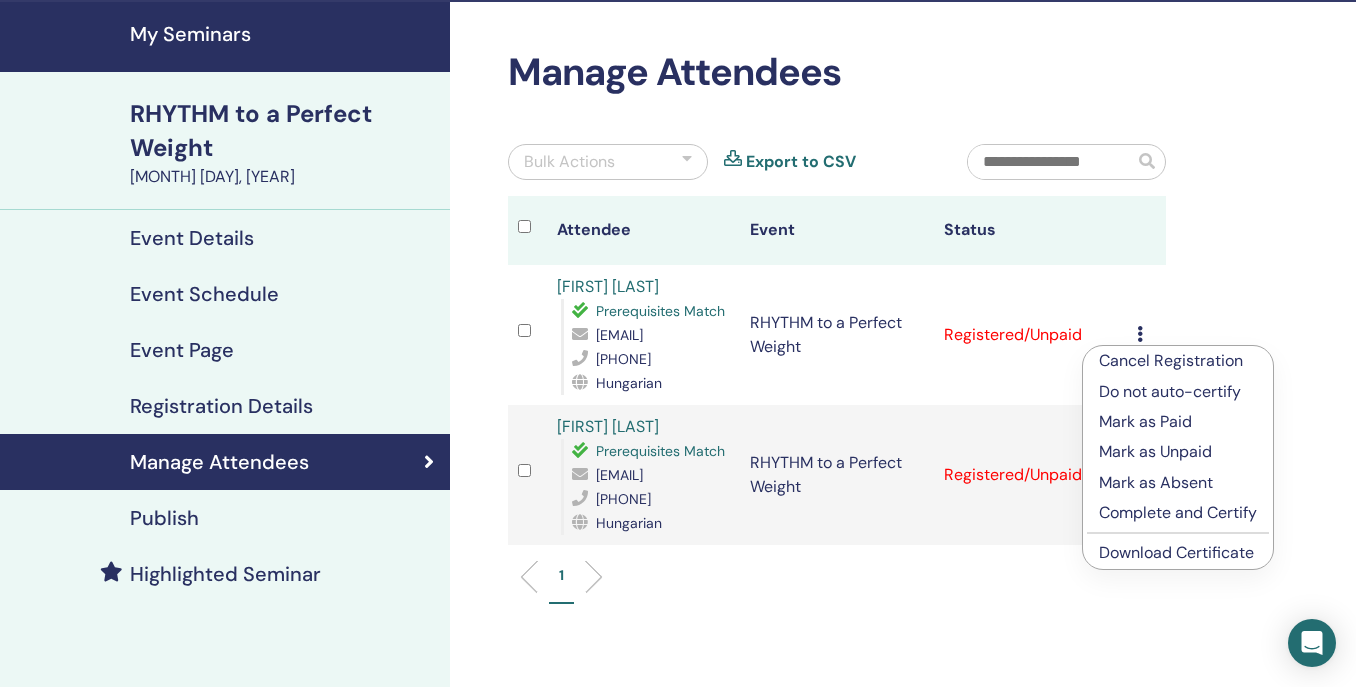 click on "Complete and Certify" at bounding box center [1178, 513] 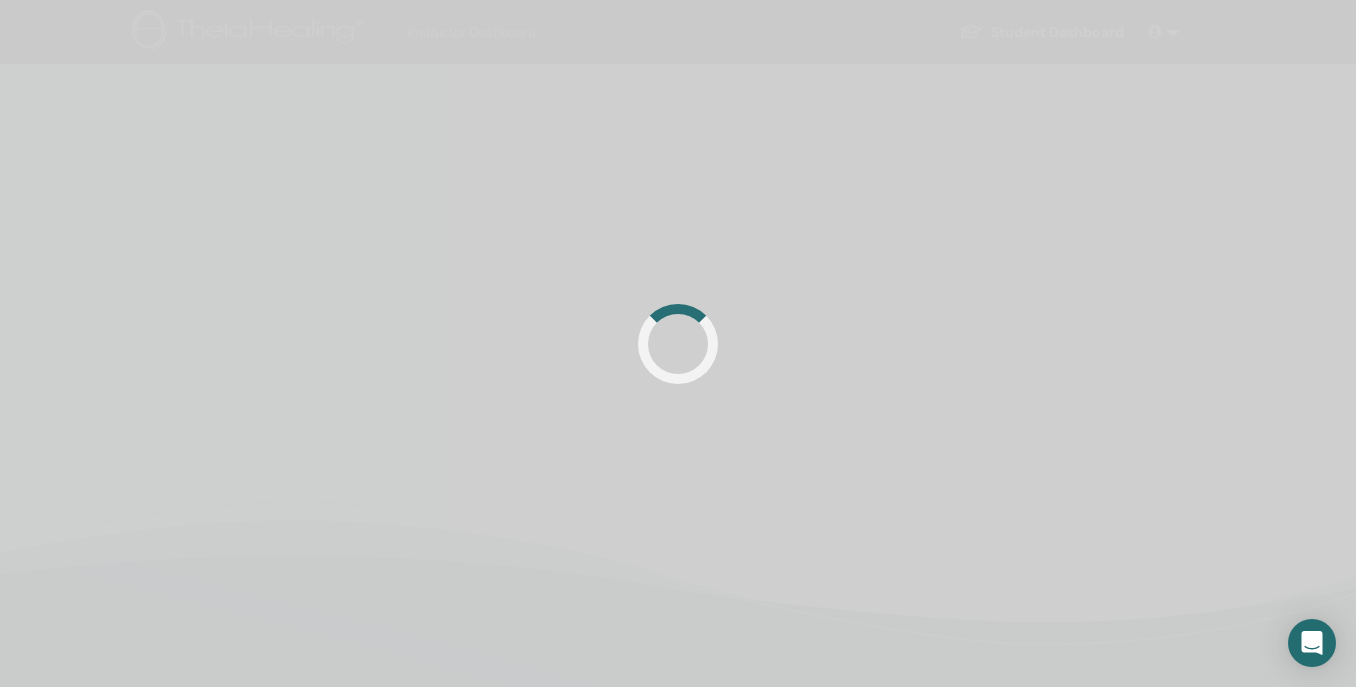 scroll, scrollTop: 0, scrollLeft: 0, axis: both 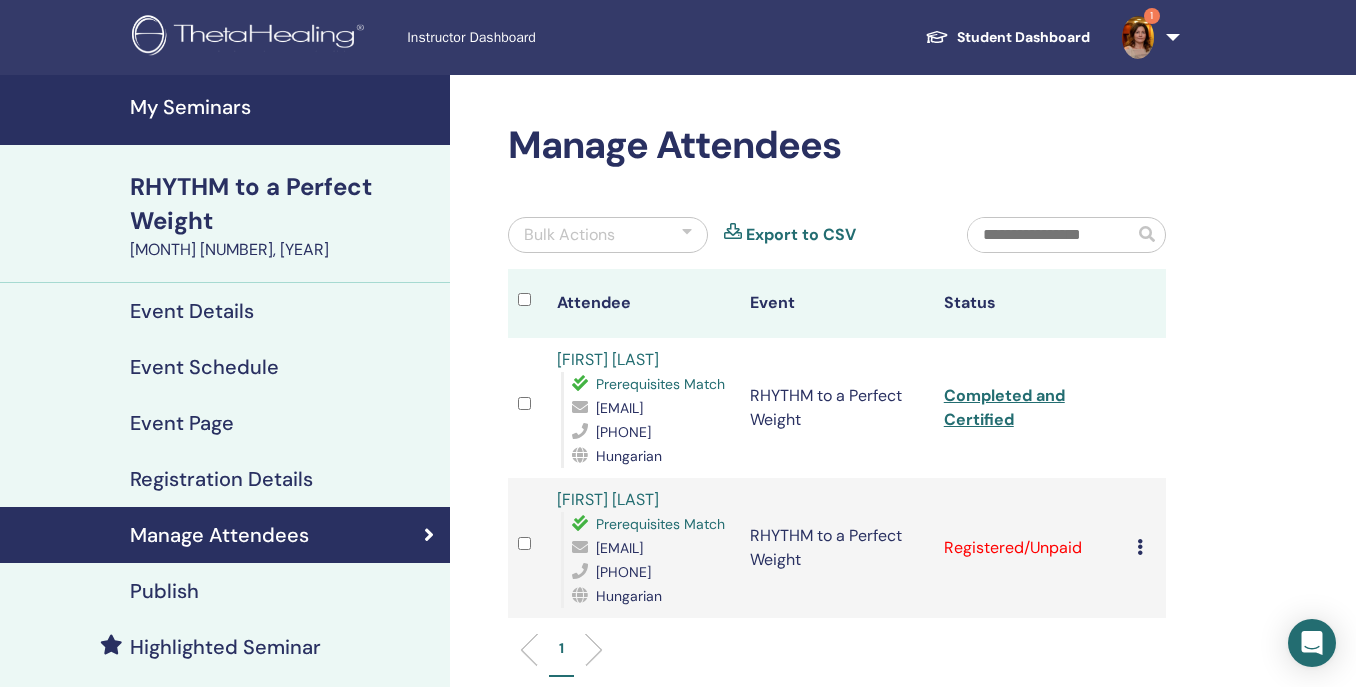 click at bounding box center (1140, 547) 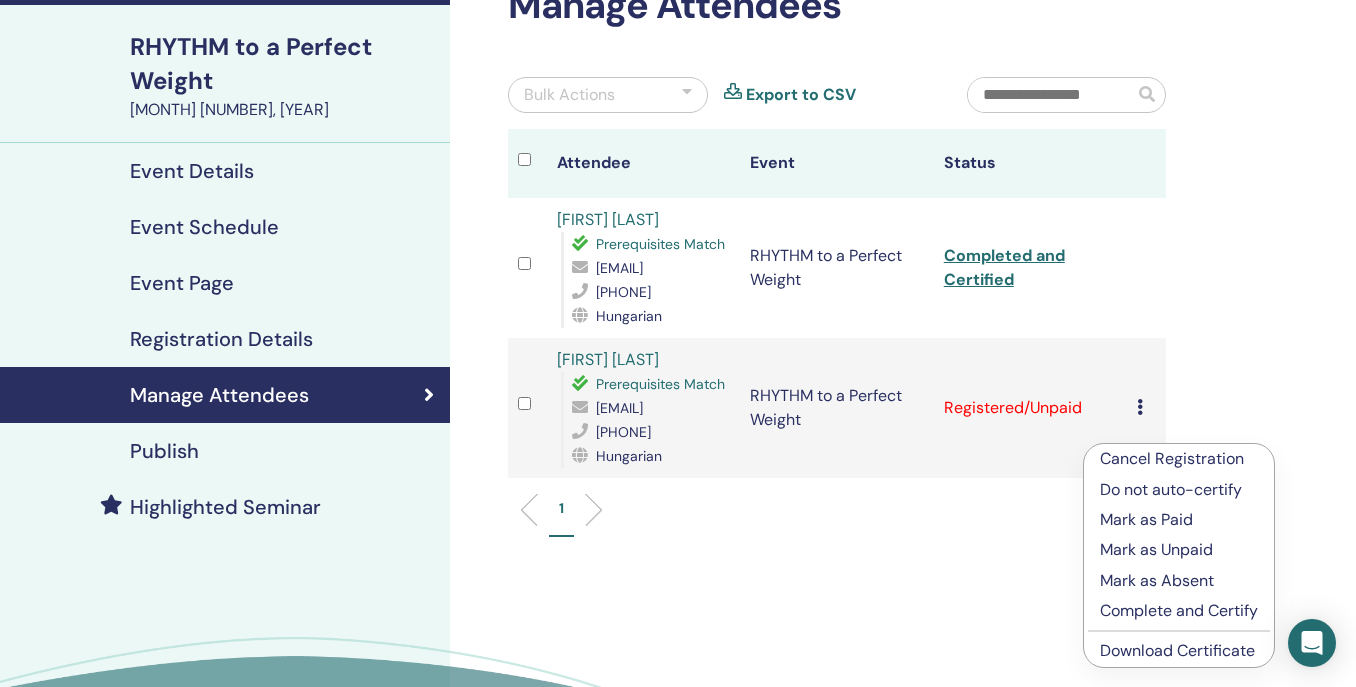 scroll, scrollTop: 151, scrollLeft: 0, axis: vertical 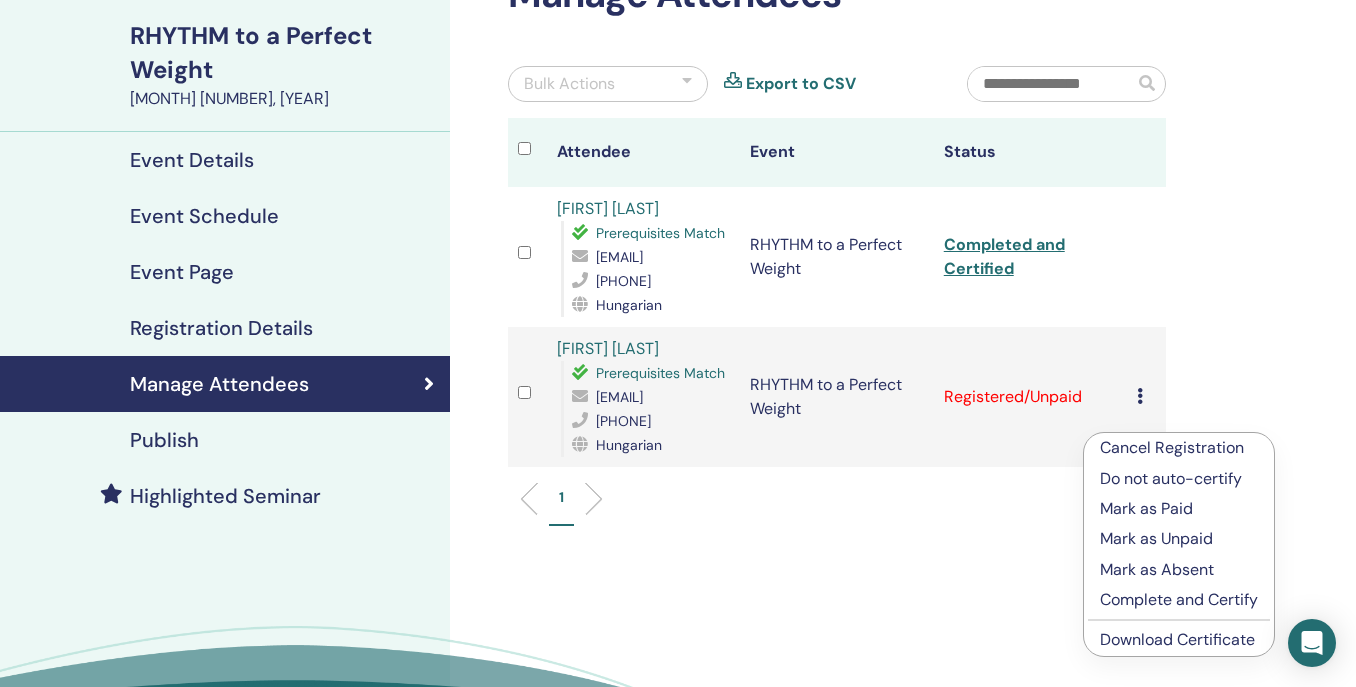 click on "Complete and Certify" at bounding box center (1179, 600) 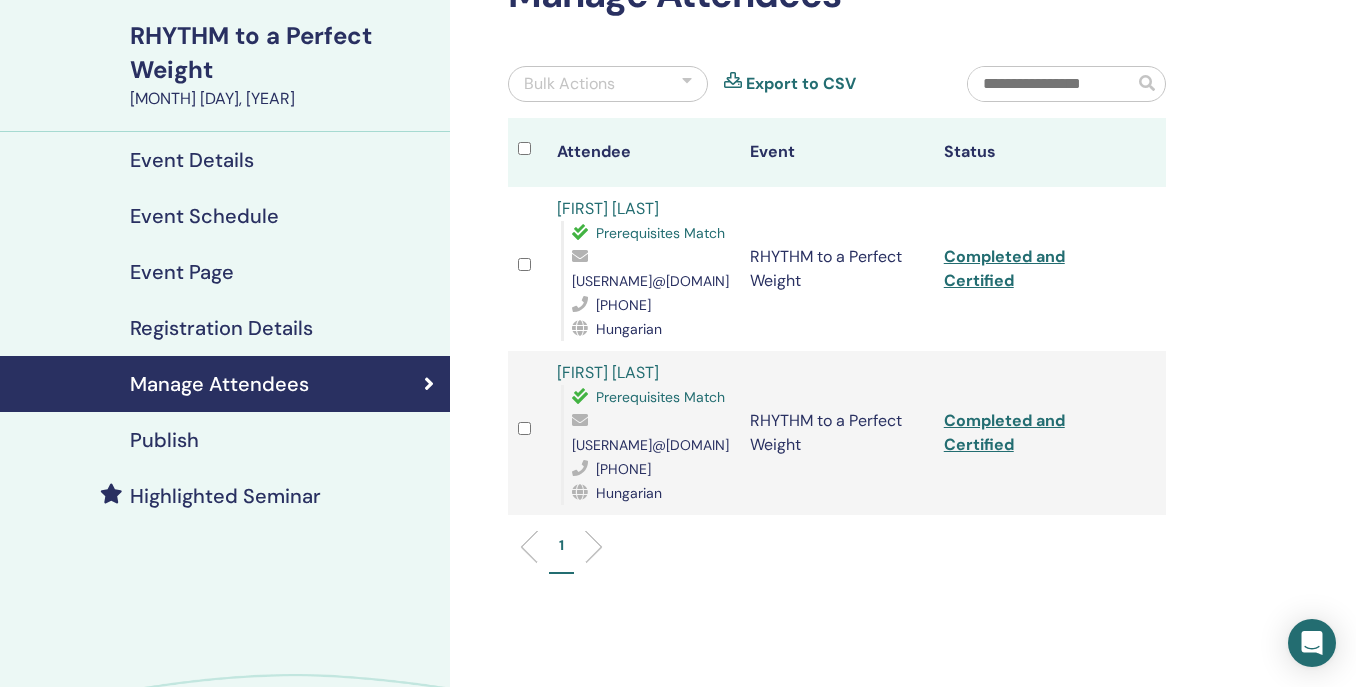 scroll, scrollTop: 0, scrollLeft: 0, axis: both 